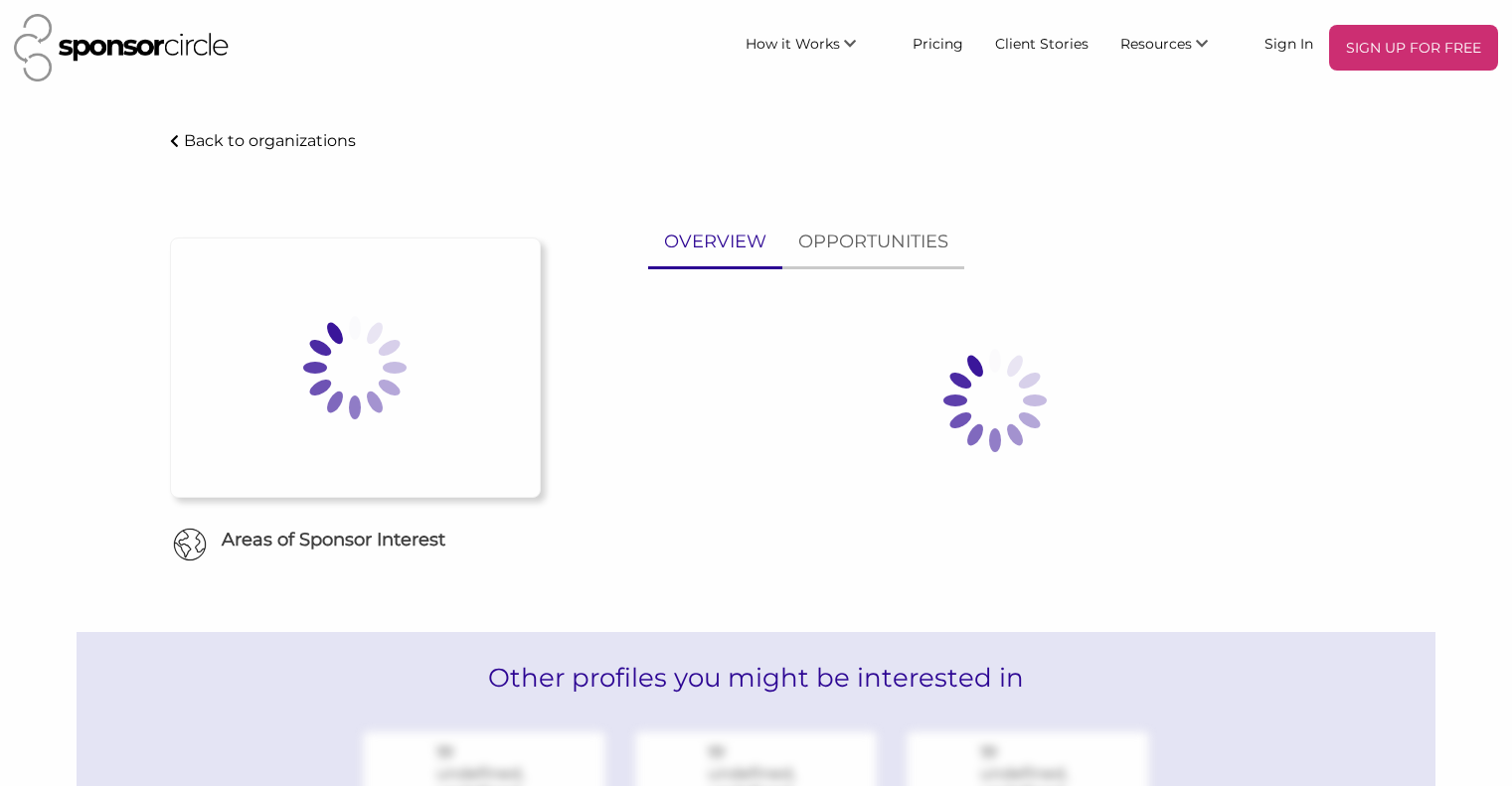 scroll, scrollTop: 0, scrollLeft: 0, axis: both 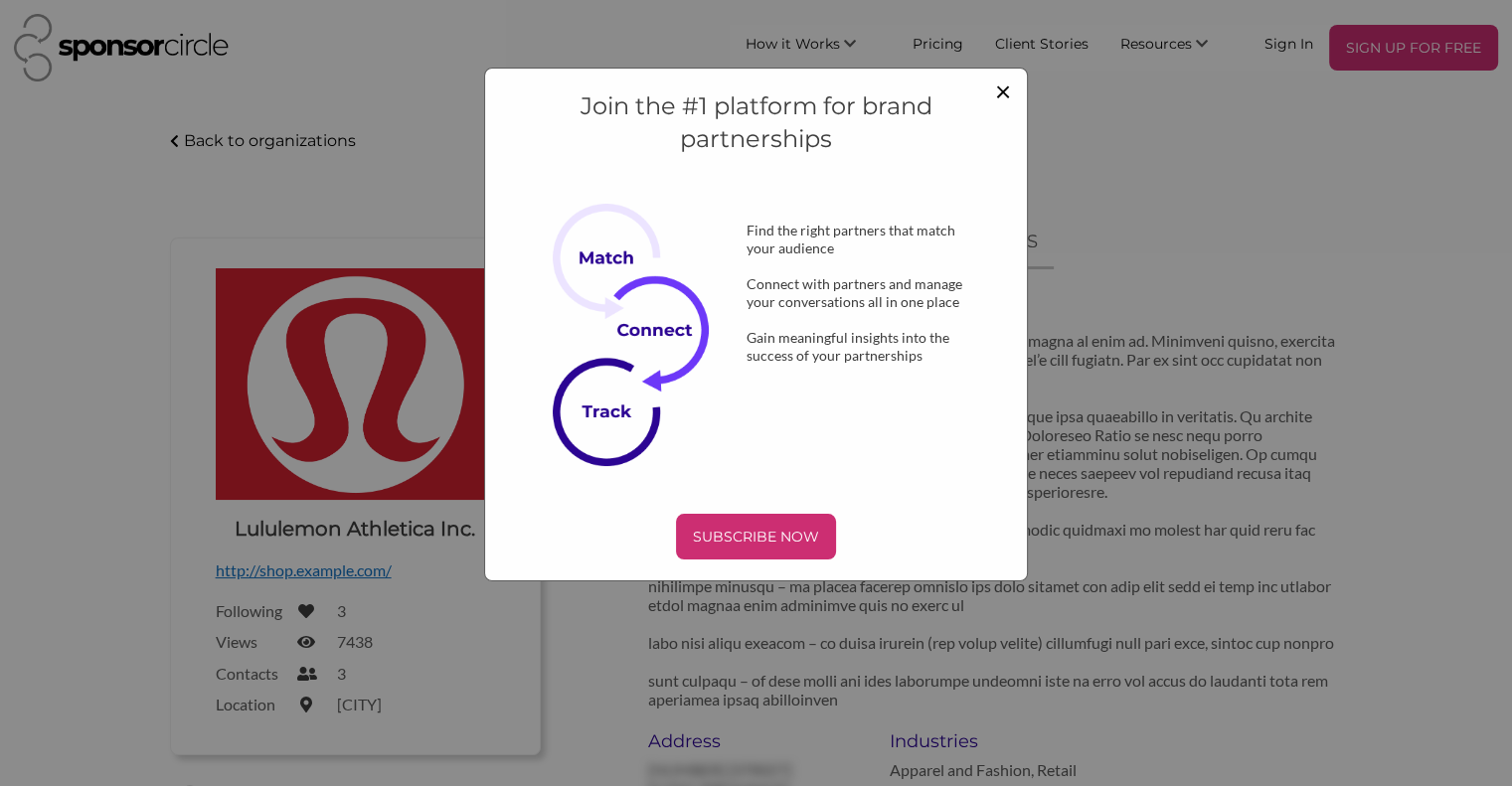 click on "×" at bounding box center [1003, 90] 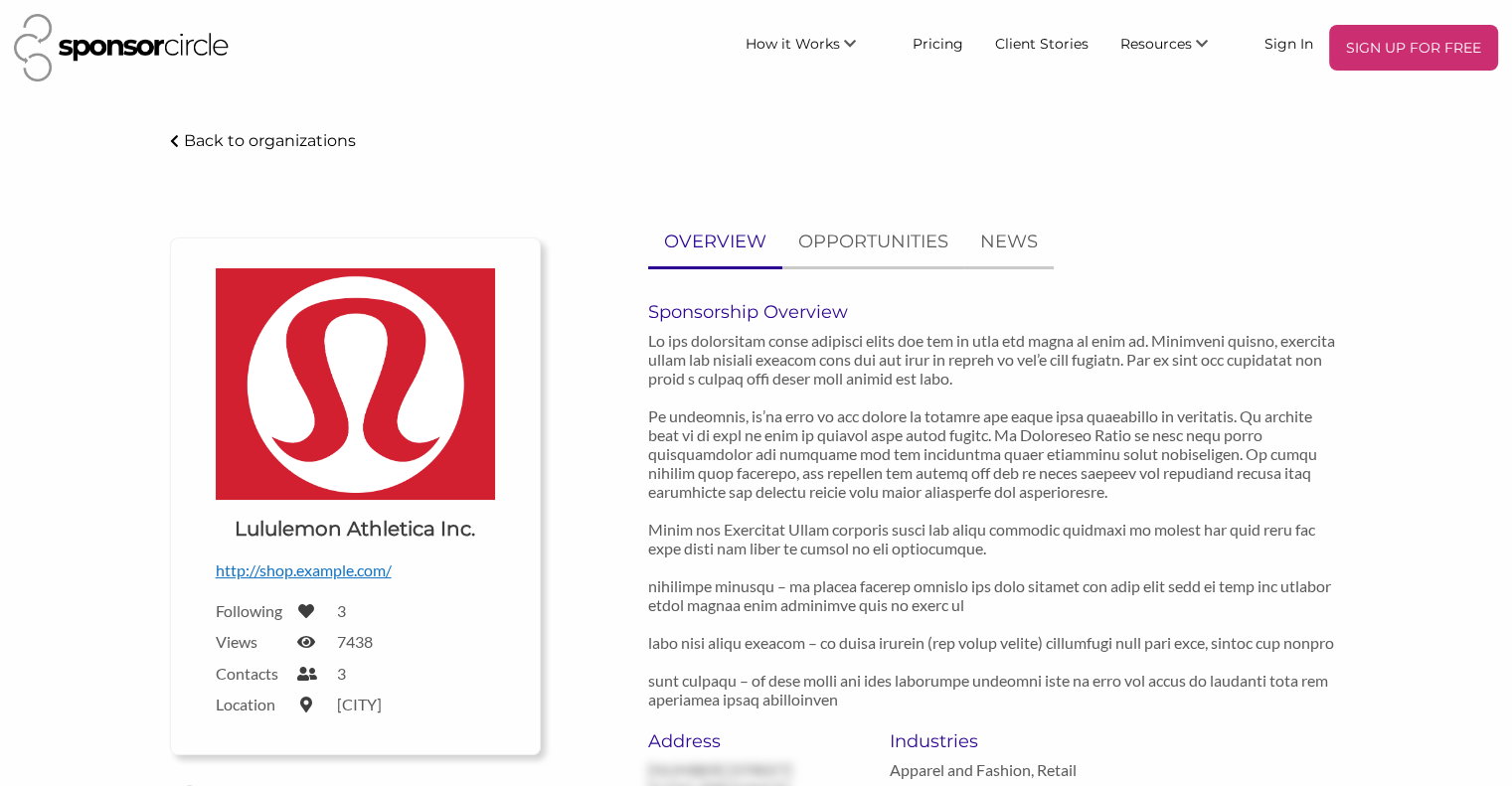scroll, scrollTop: 99, scrollLeft: 0, axis: vertical 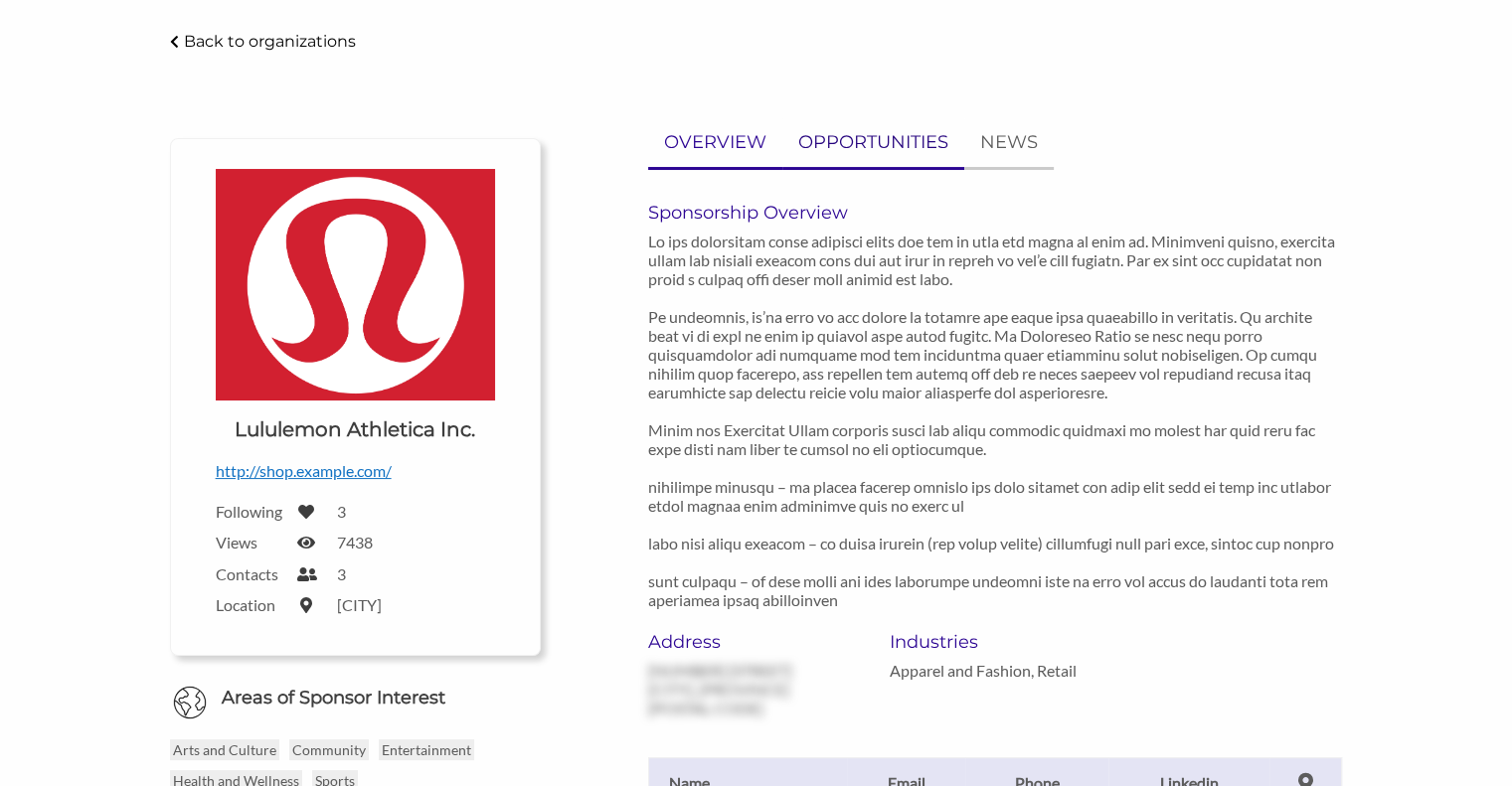 click on "OPPORTUNITIES" at bounding box center (873, 142) 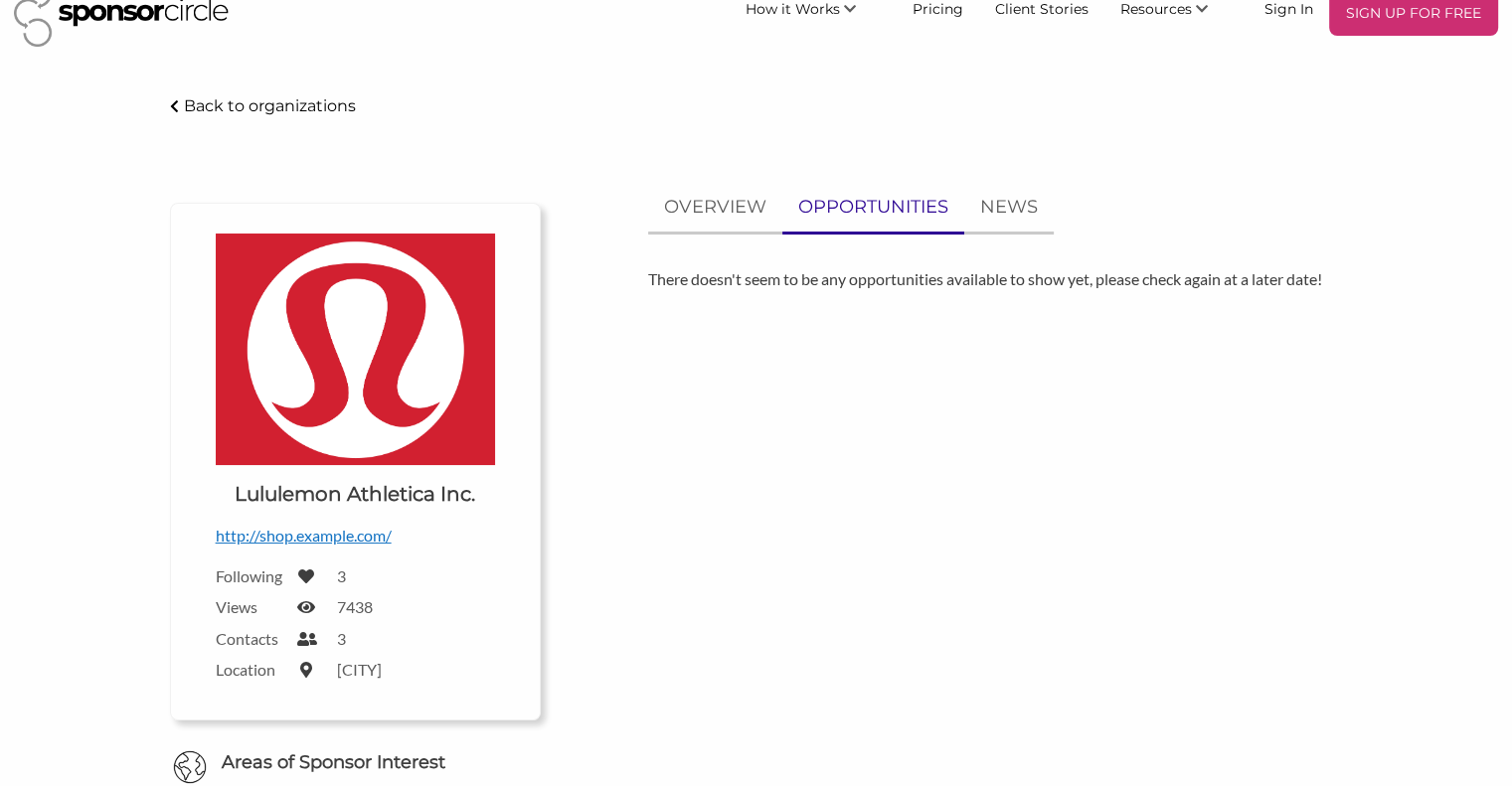 scroll, scrollTop: 0, scrollLeft: 0, axis: both 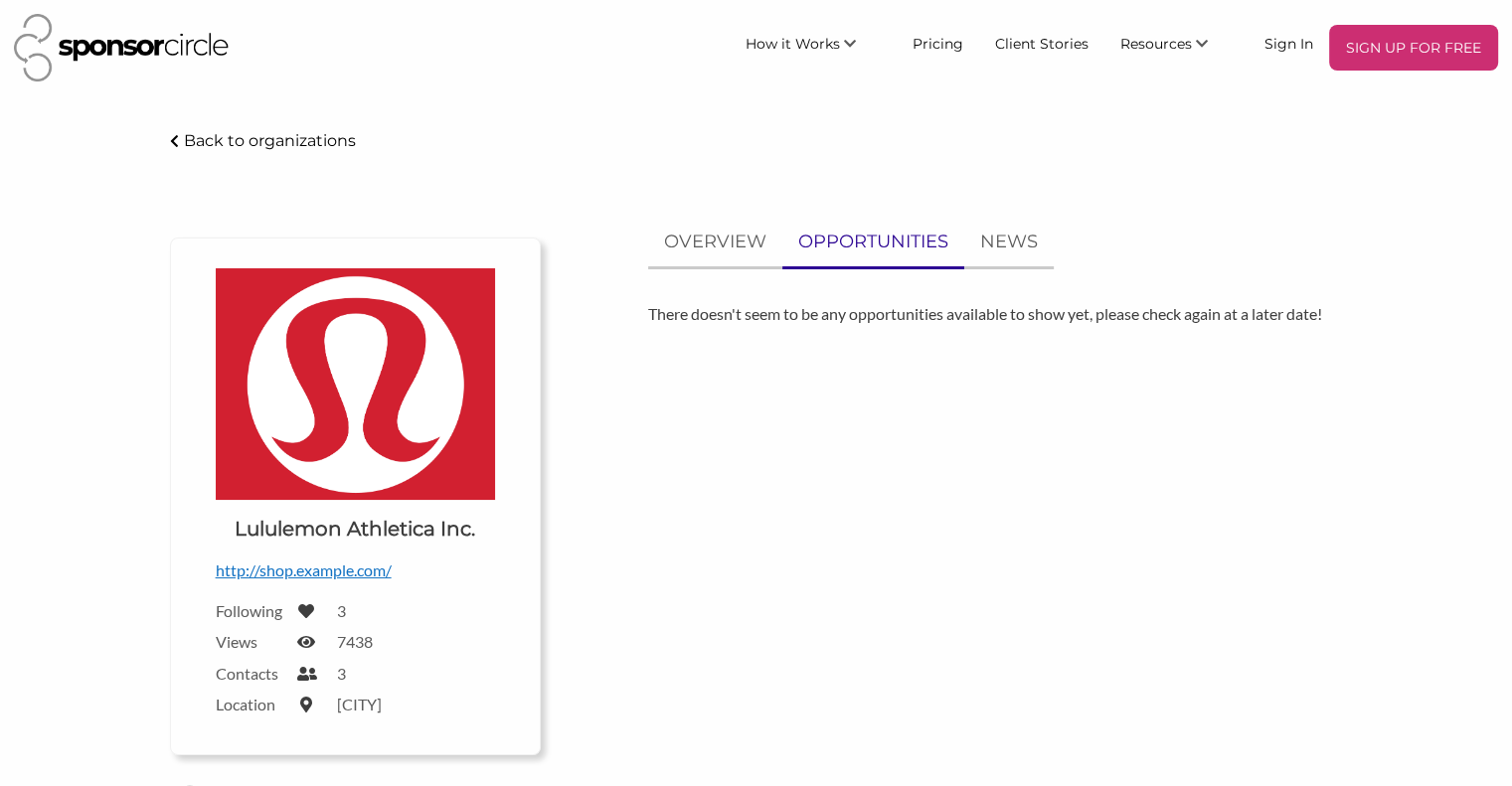 click at bounding box center (121, 48) 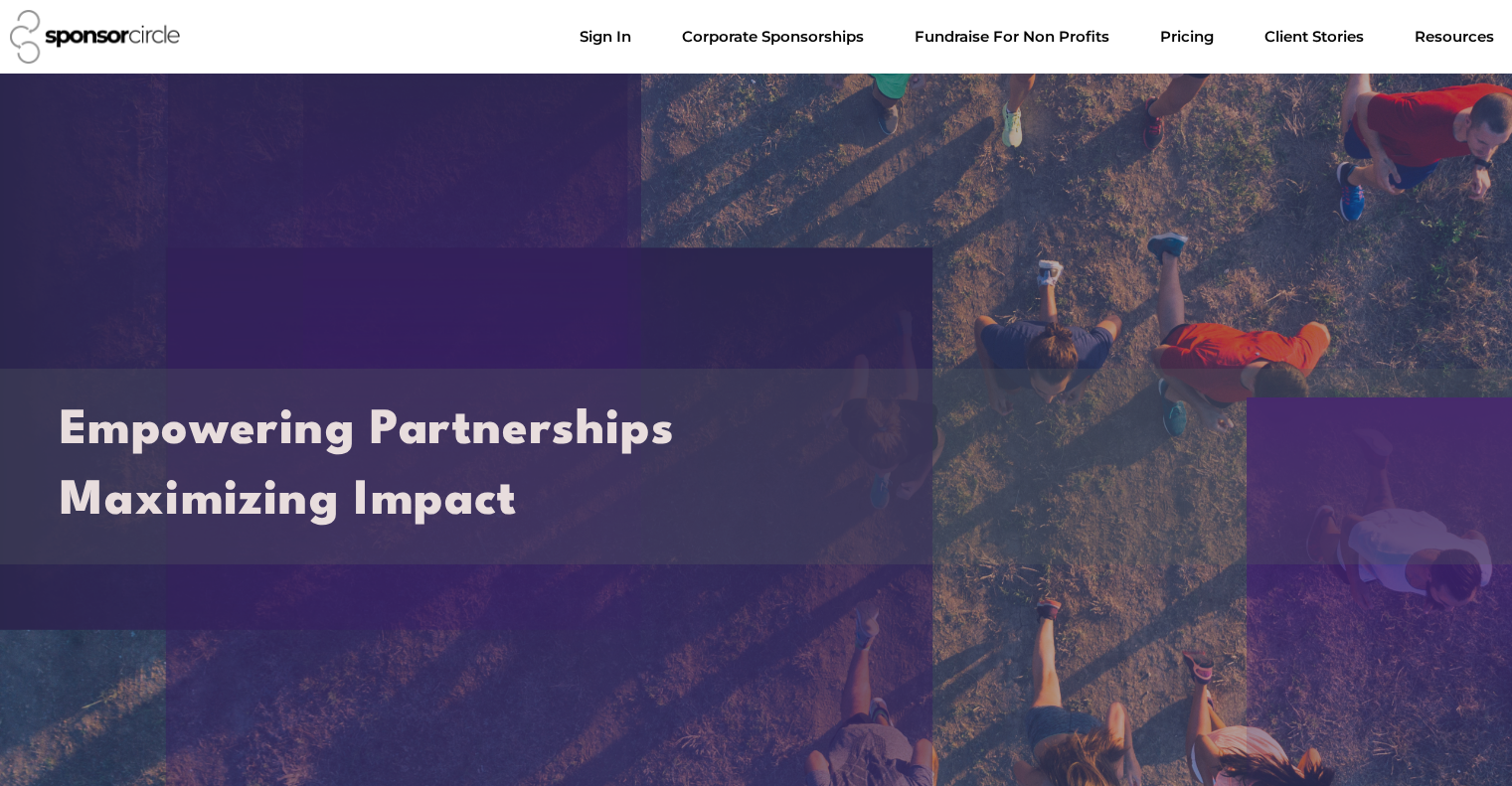 scroll, scrollTop: 0, scrollLeft: 0, axis: both 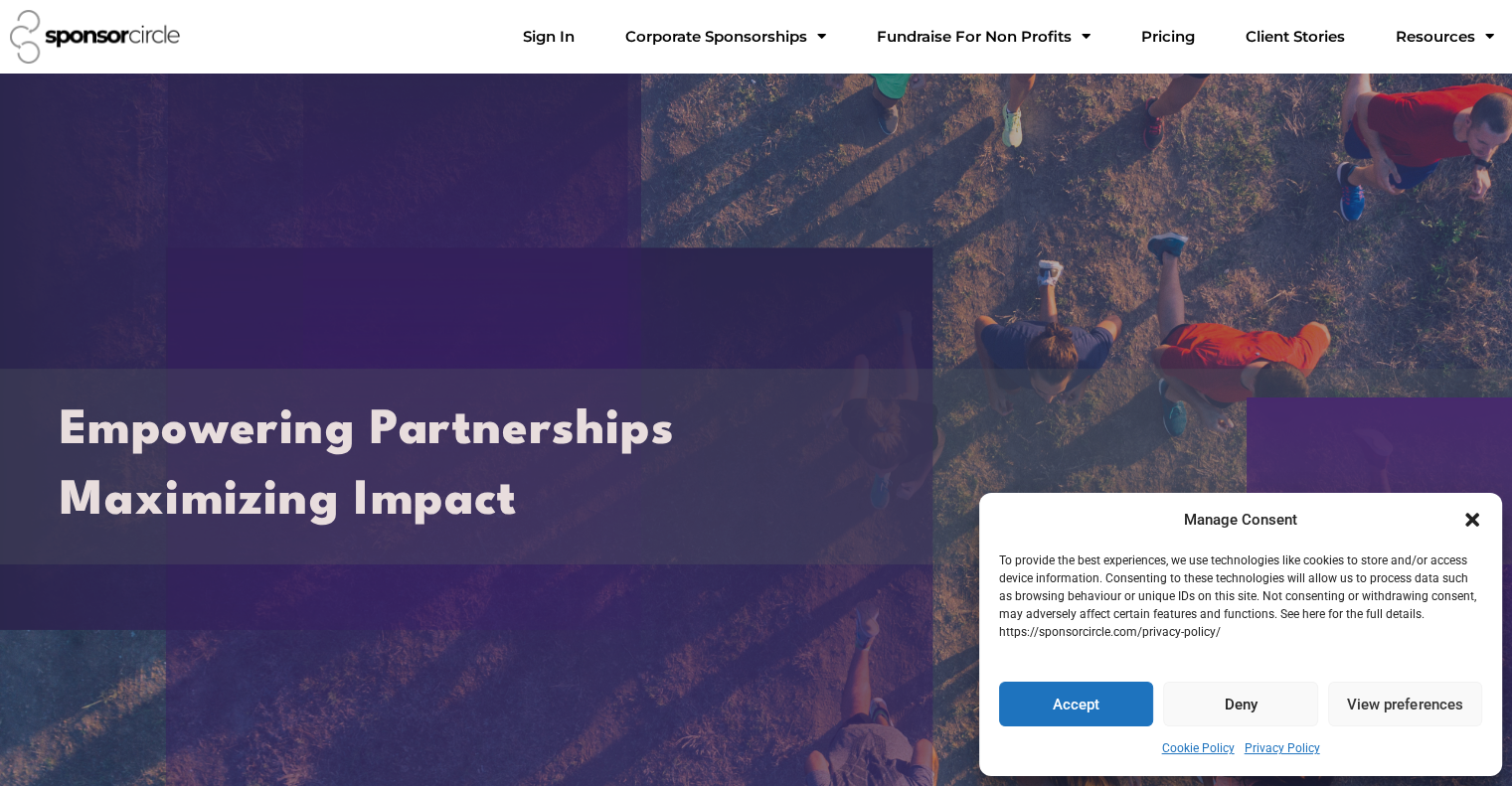 click 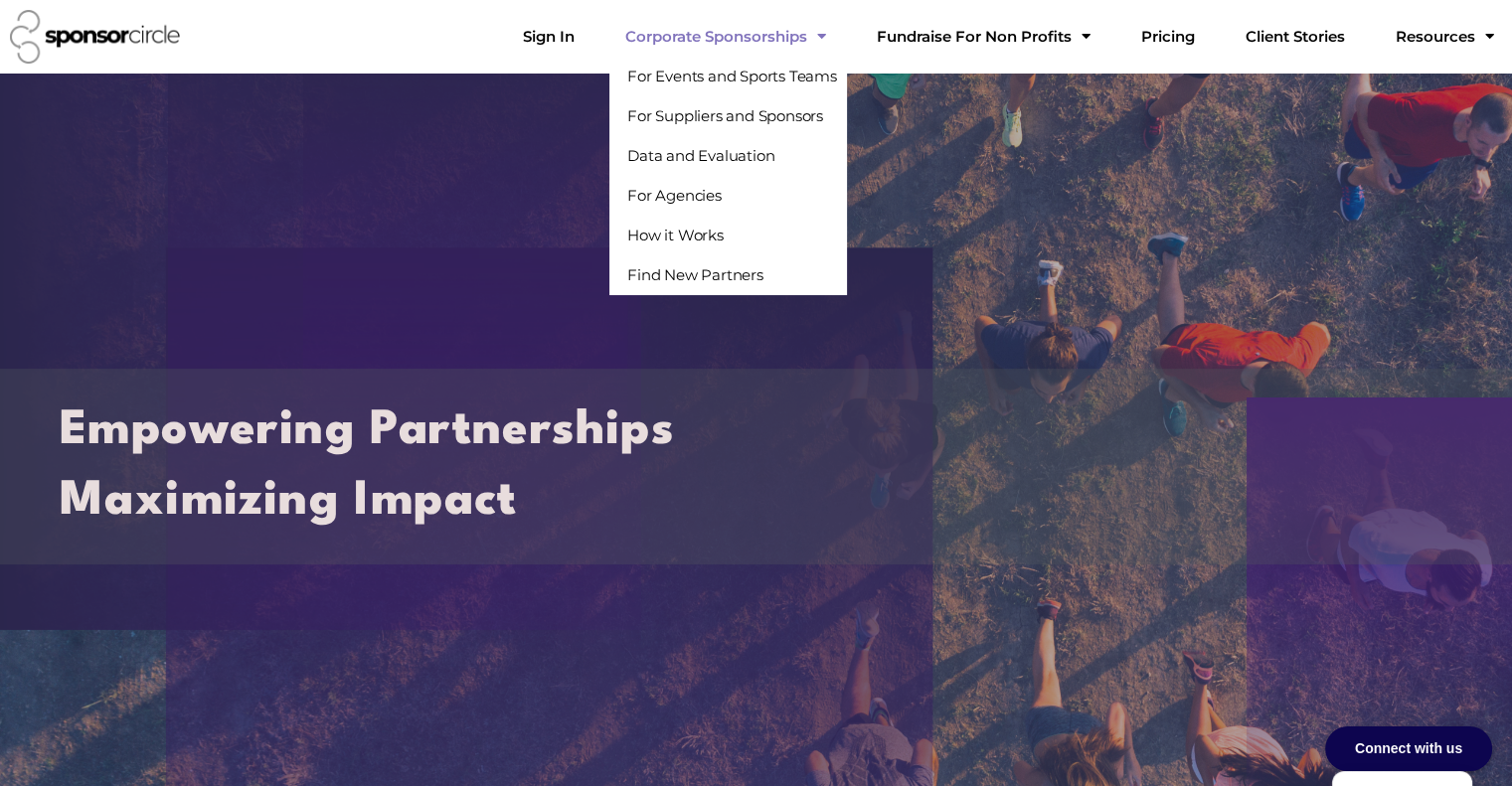 click on "Corporate Sponsorships" 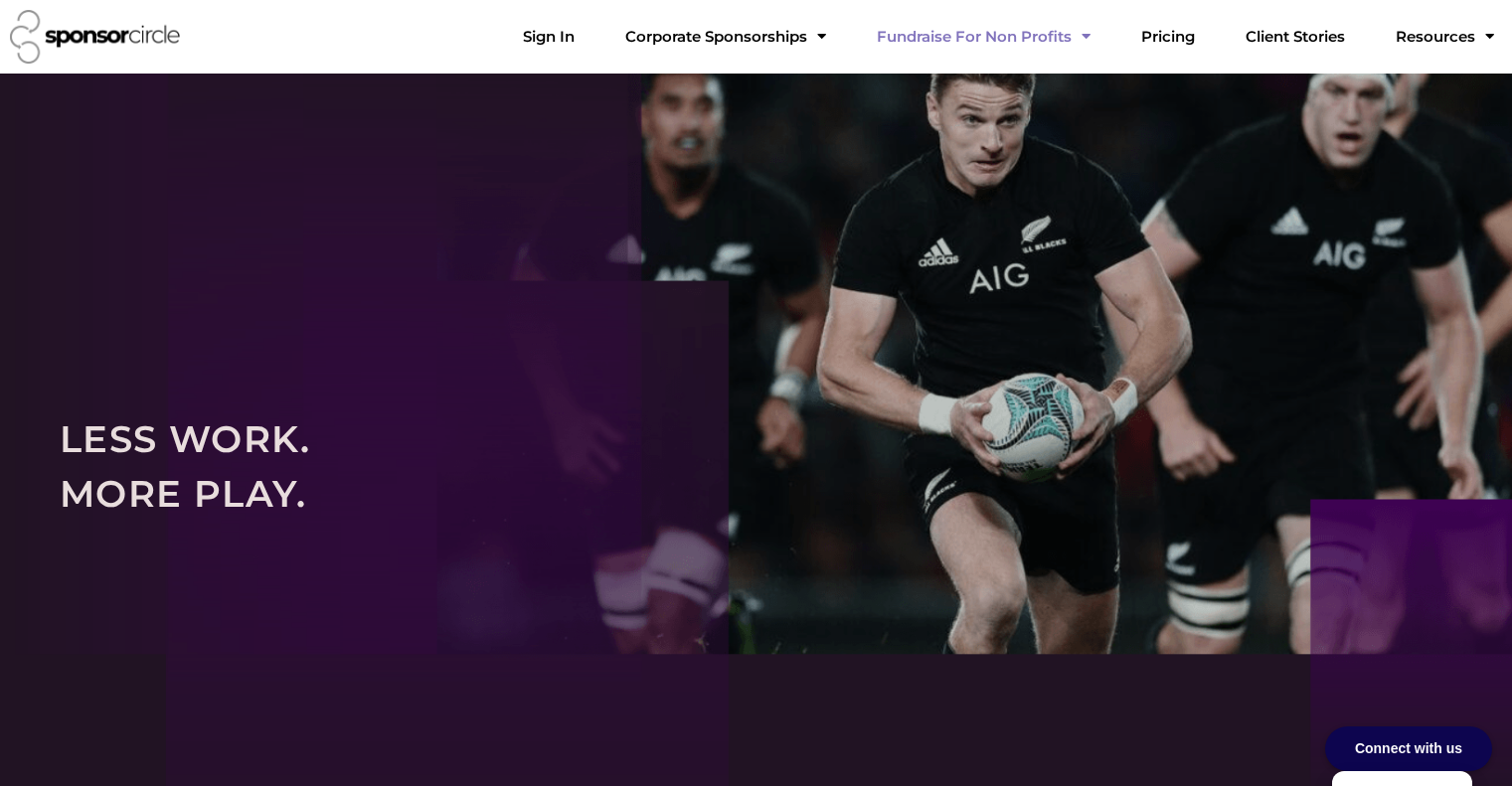 scroll, scrollTop: 0, scrollLeft: 0, axis: both 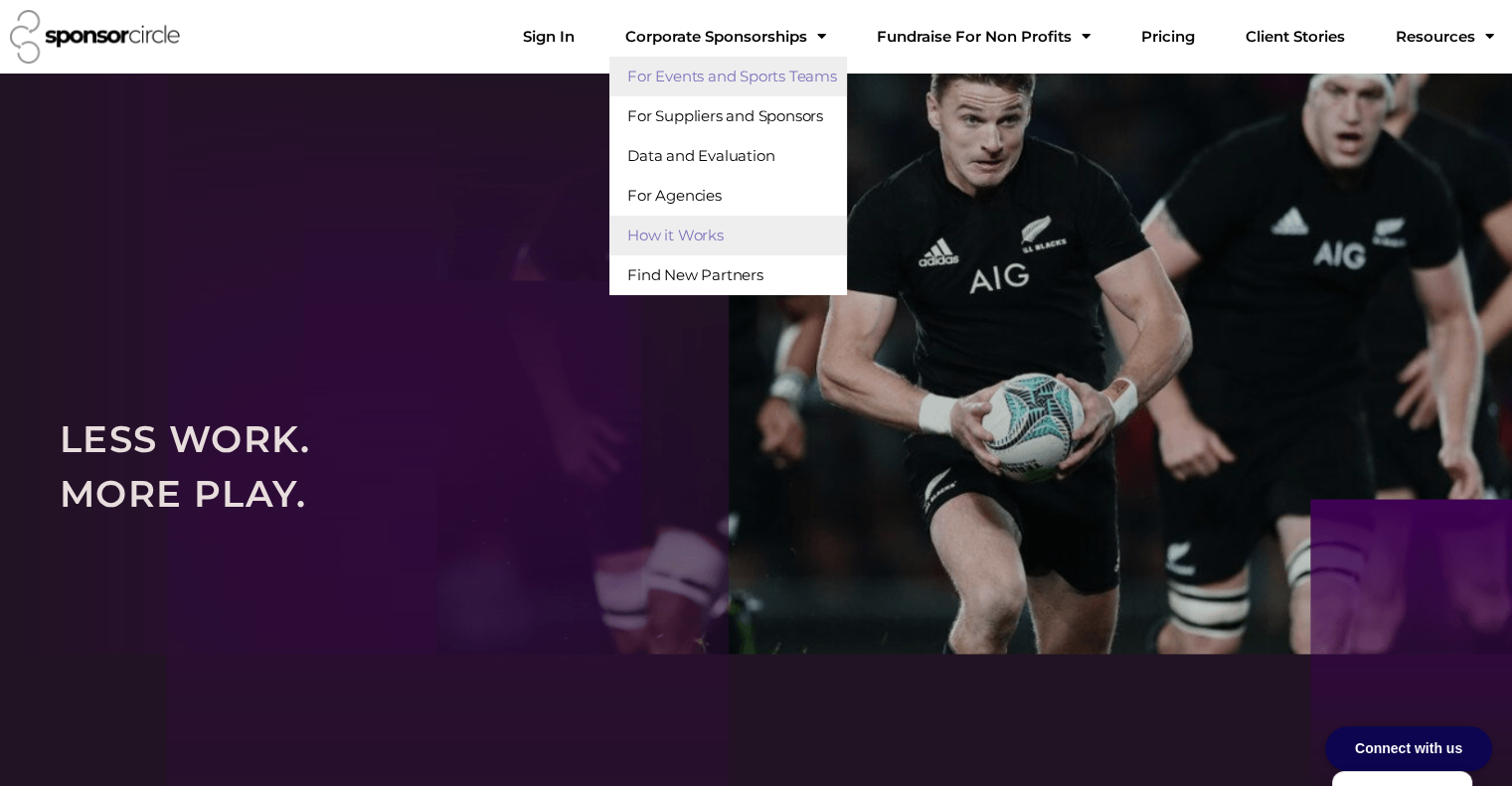 click on "For Events and Sports Teams" 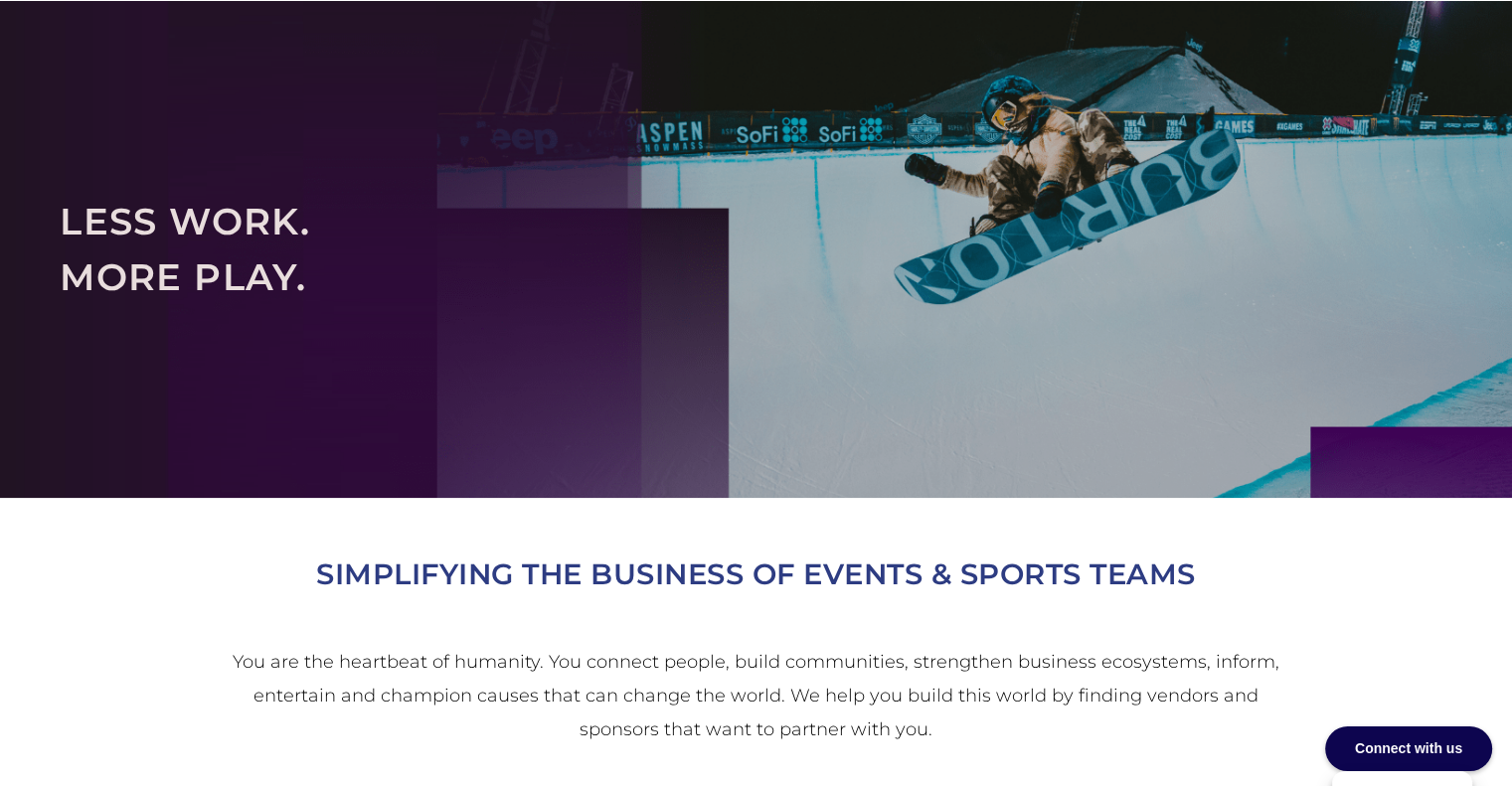 scroll, scrollTop: 0, scrollLeft: 0, axis: both 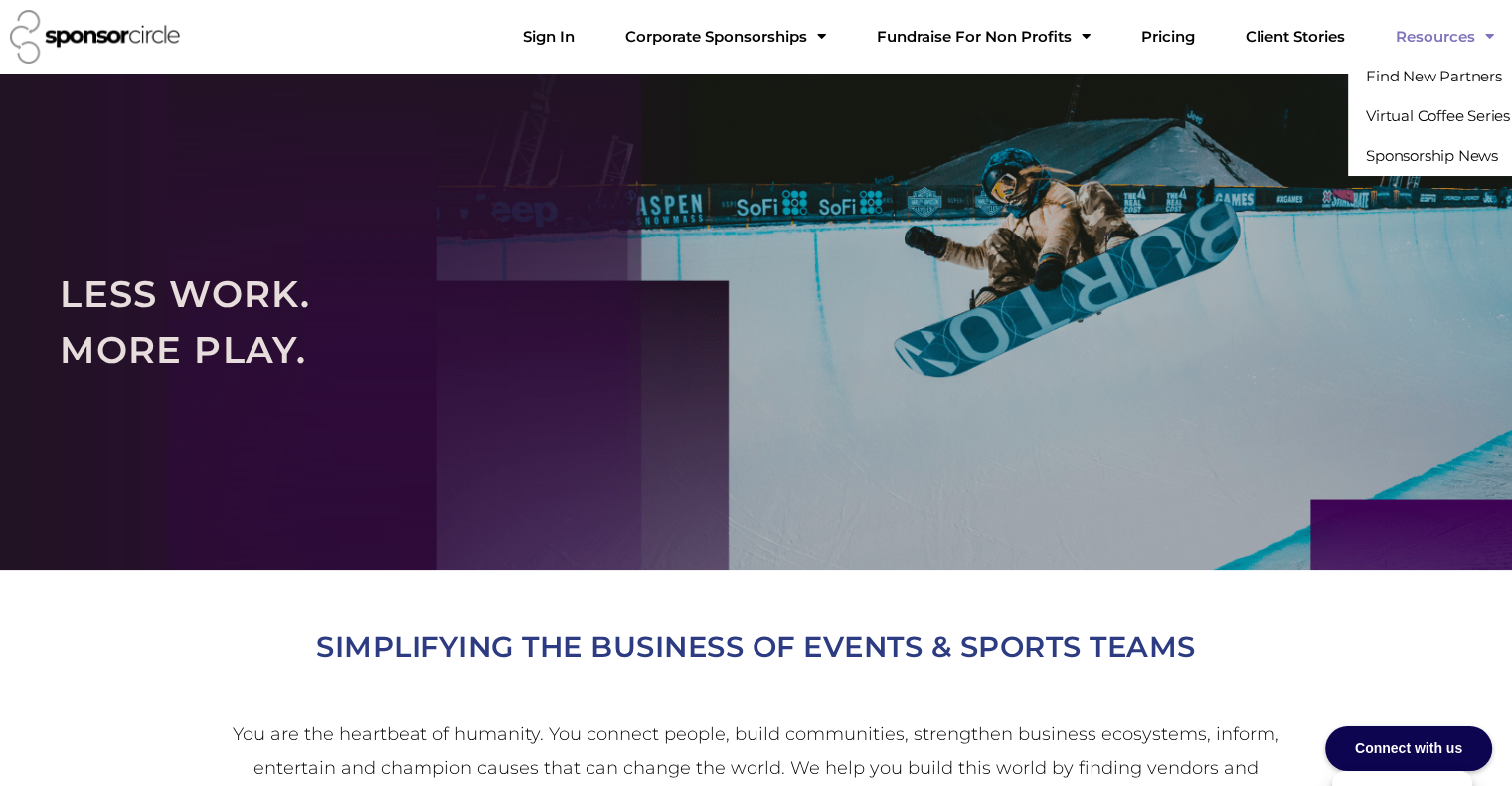 click on "Resources" 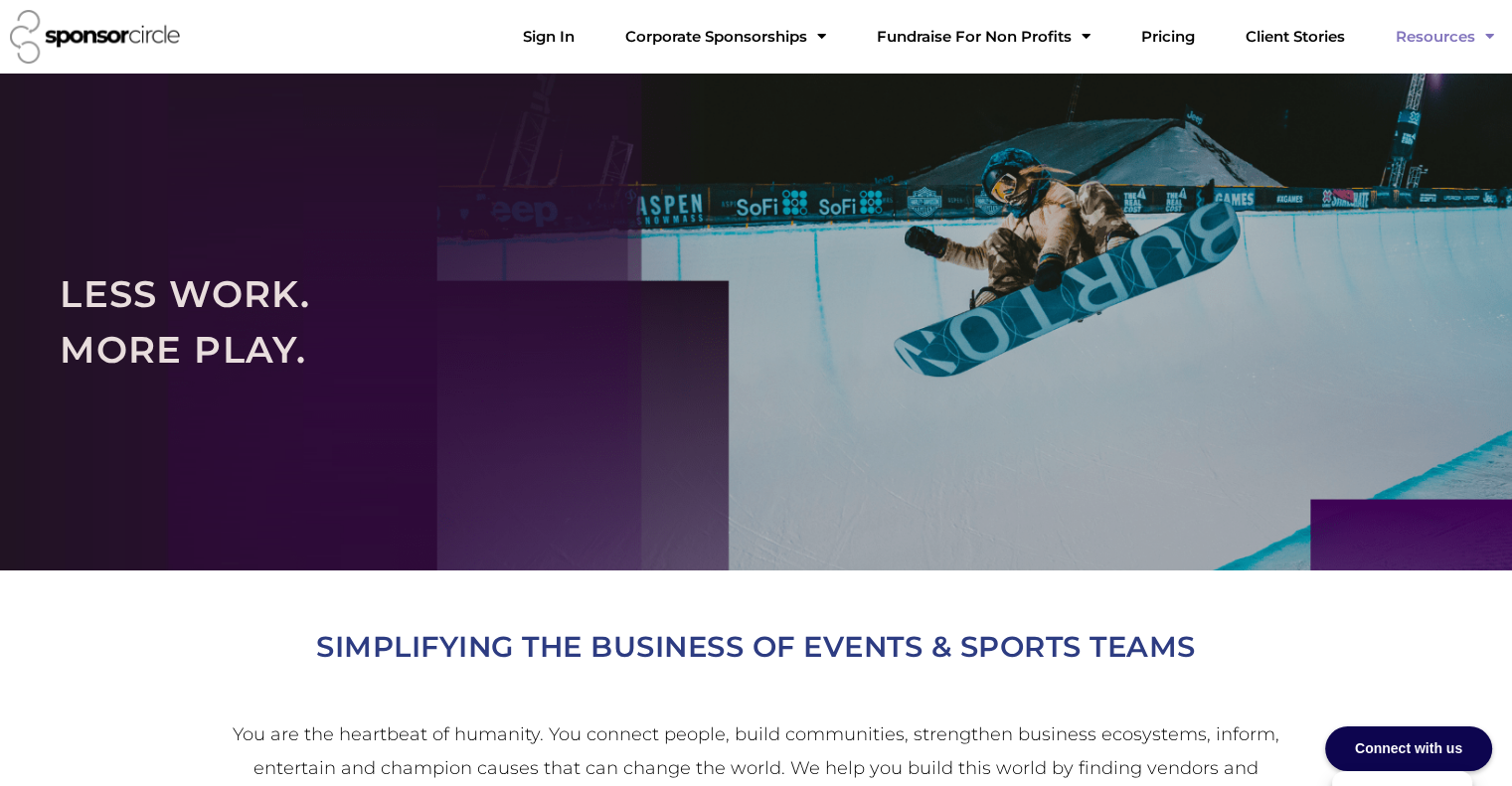 click on "Resources" 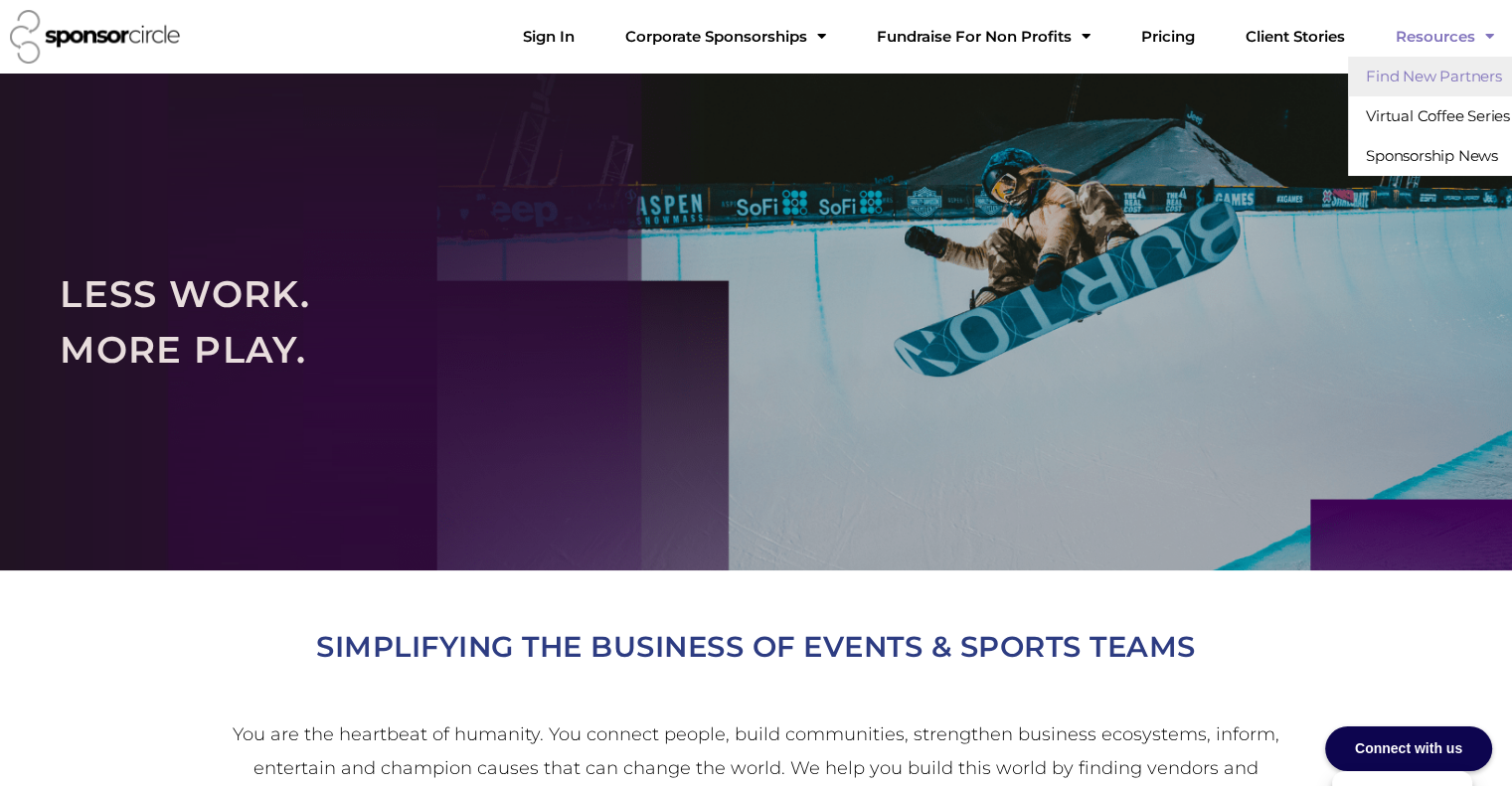 click on "Find New Partners" 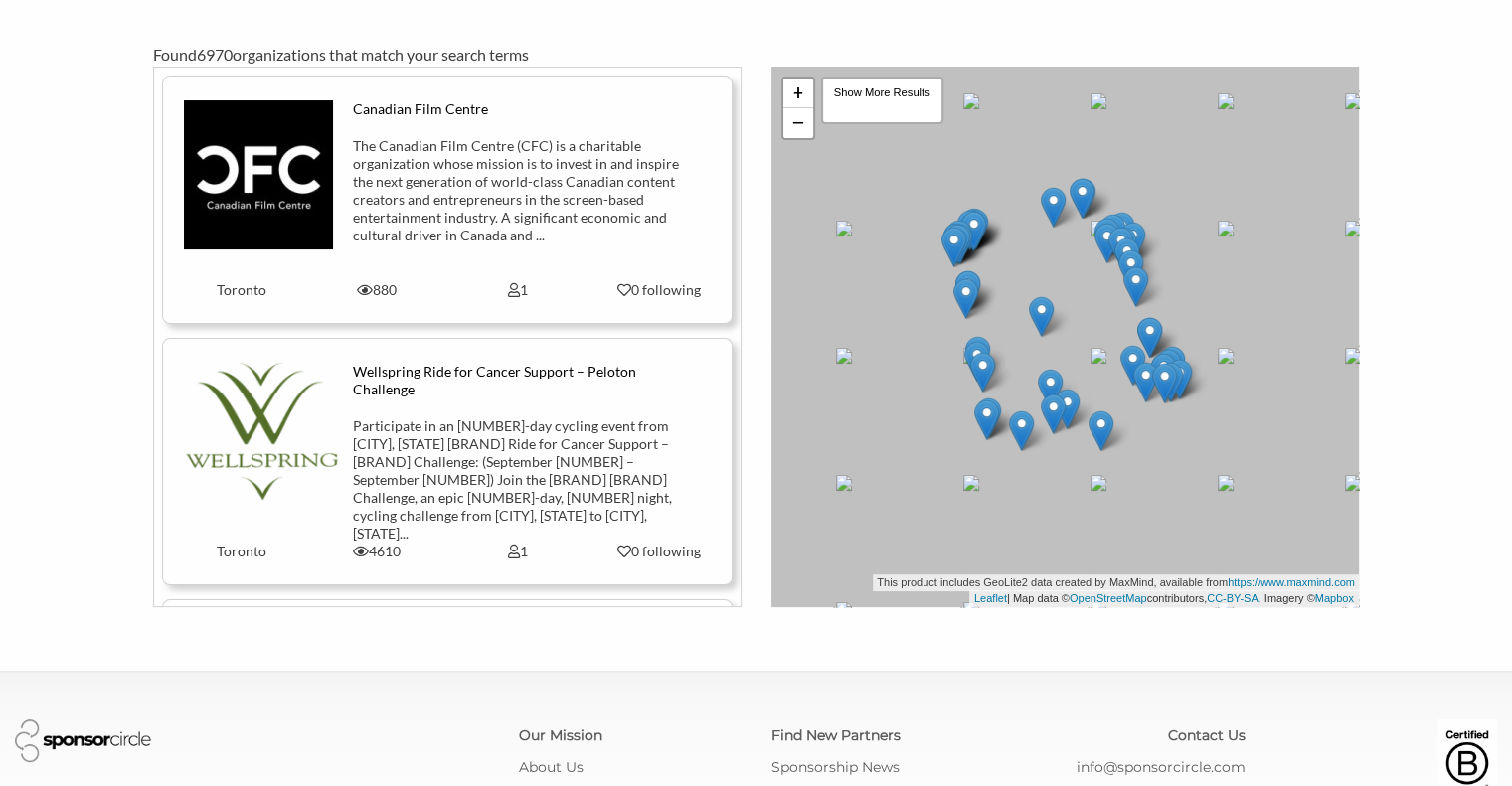 scroll, scrollTop: 298, scrollLeft: 0, axis: vertical 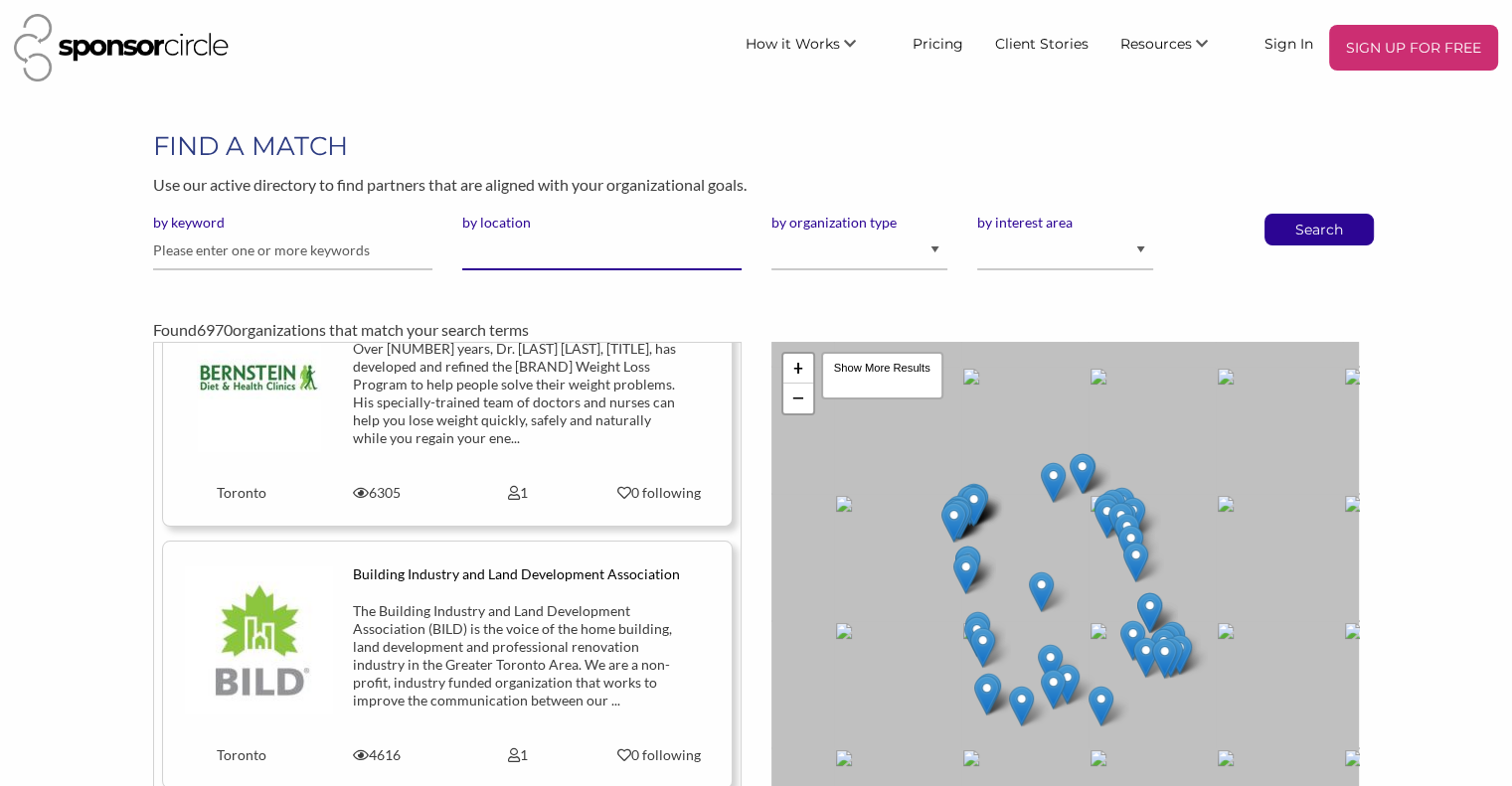 click on "by location" at bounding box center (601, 250) 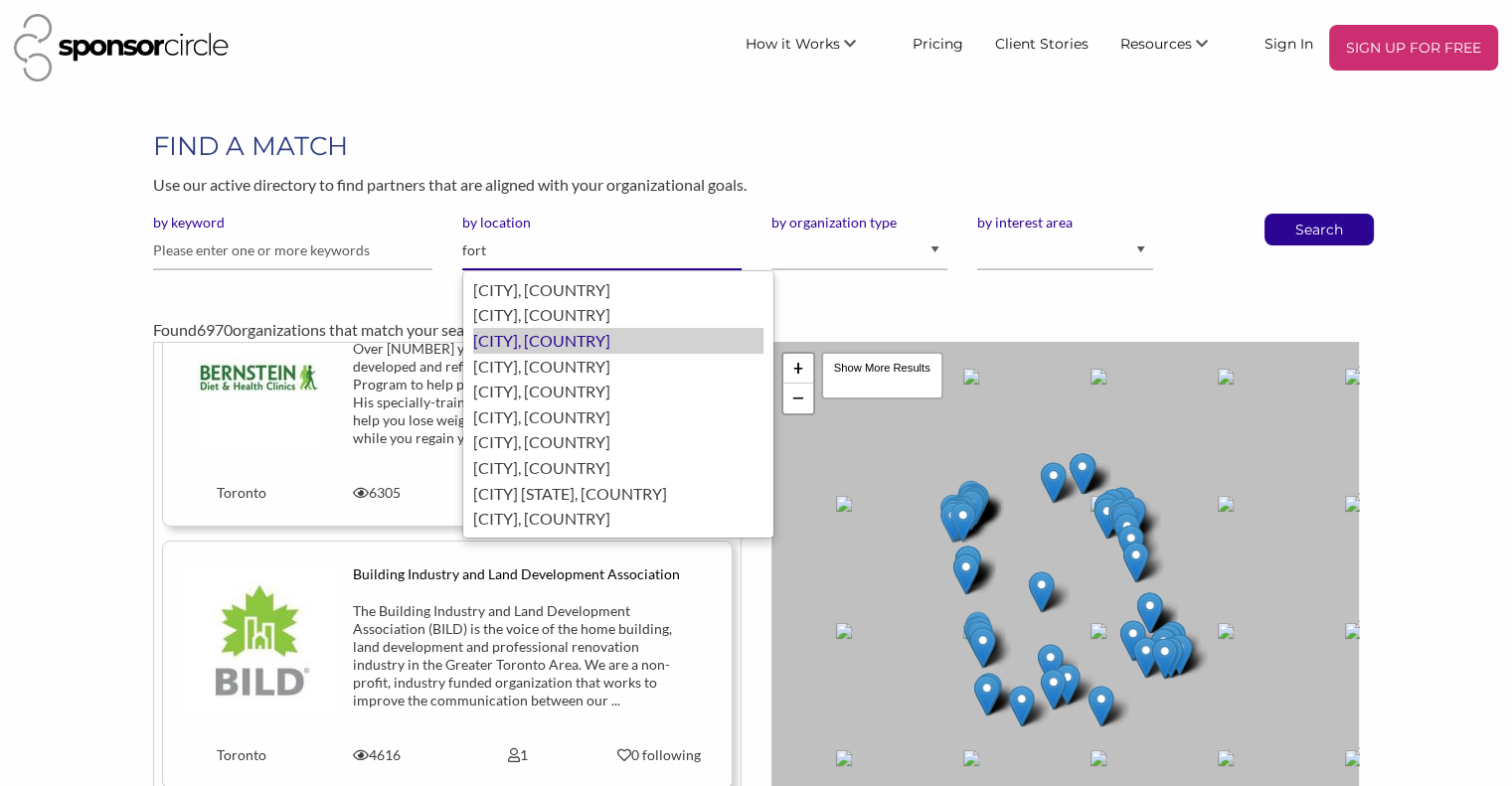click on "Fort Lauderdale, United States of America" at bounding box center [618, 341] 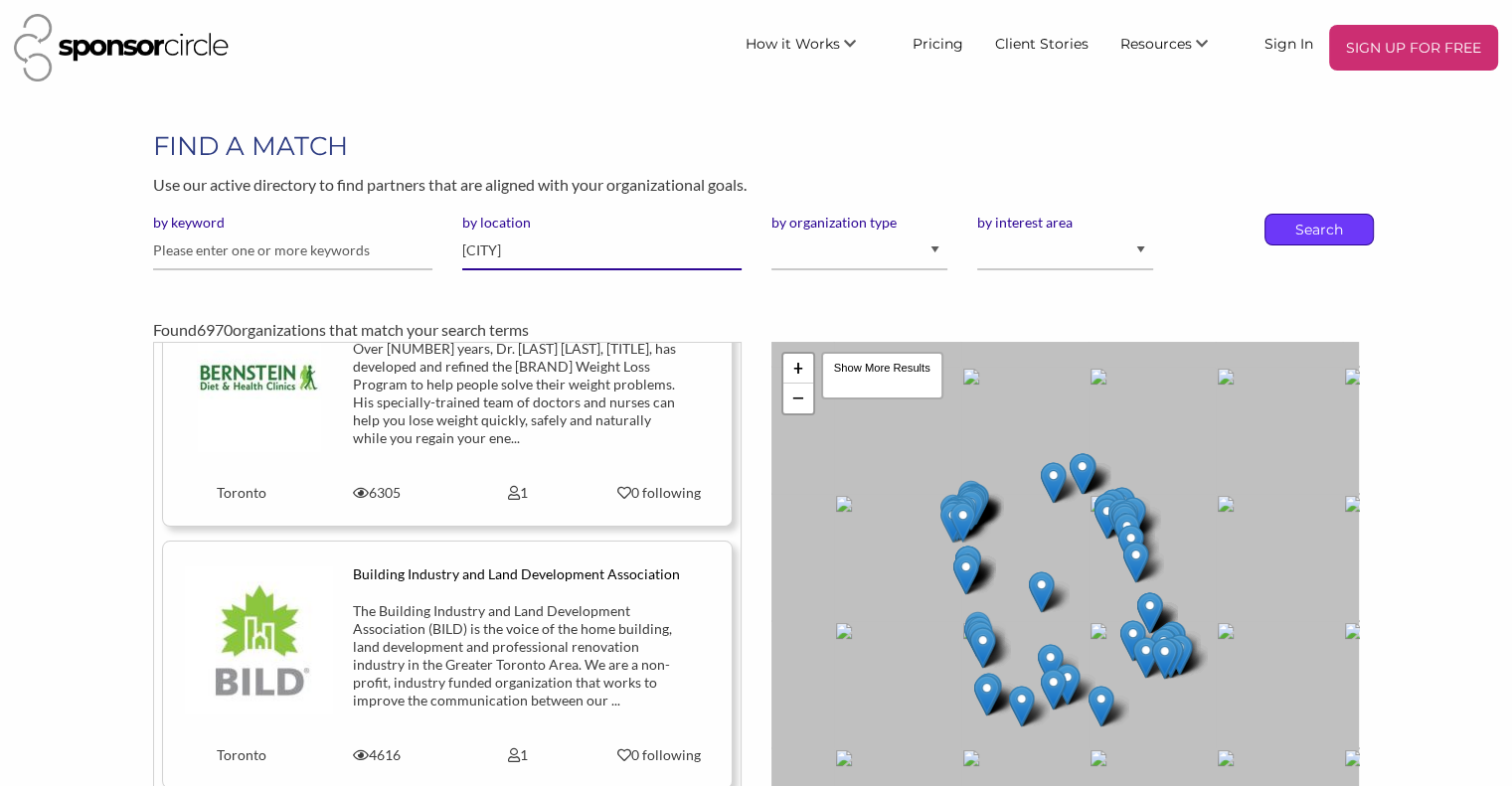 type on "[CITY]" 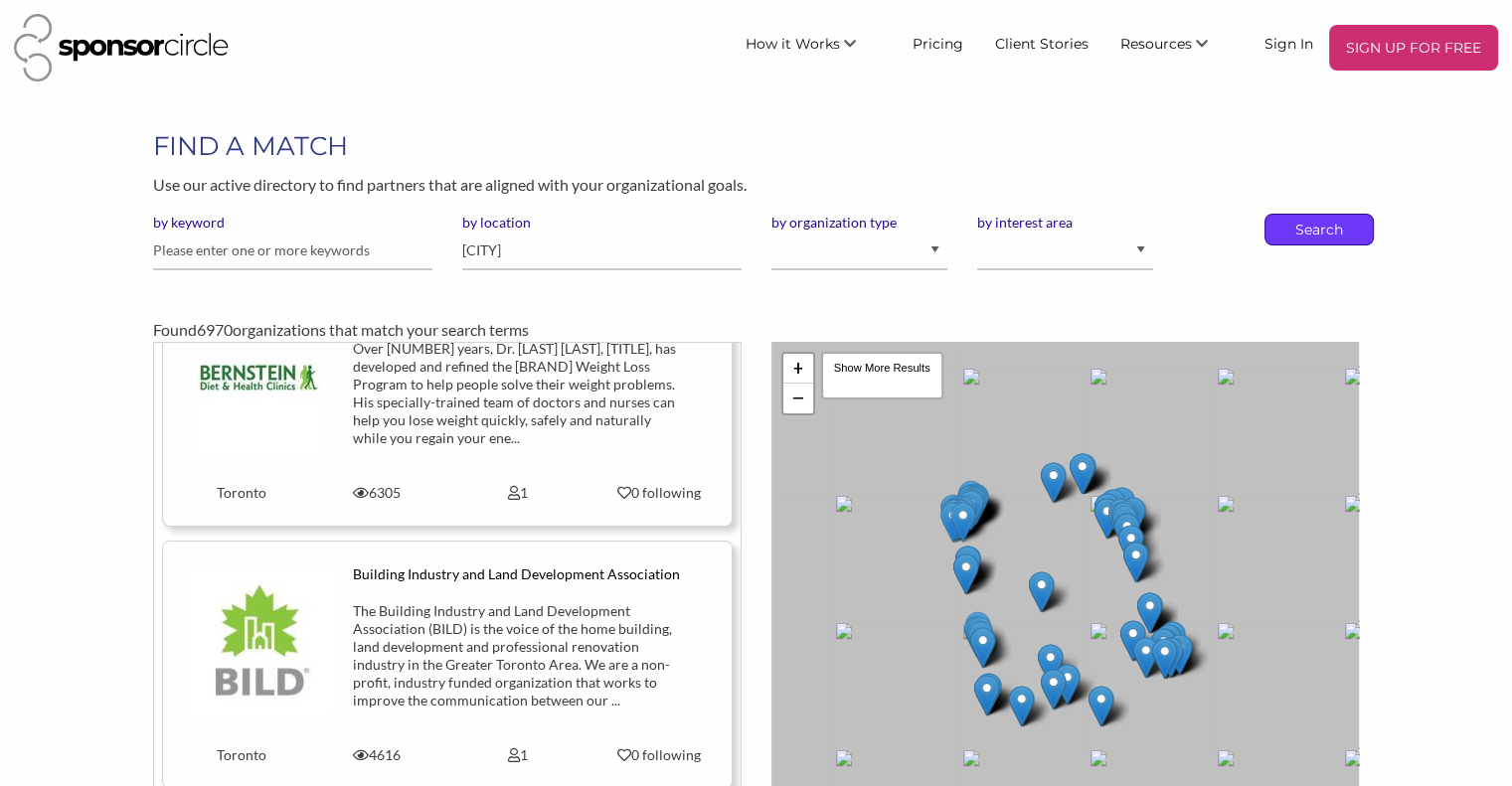 click on "Search" at bounding box center (1319, 230) 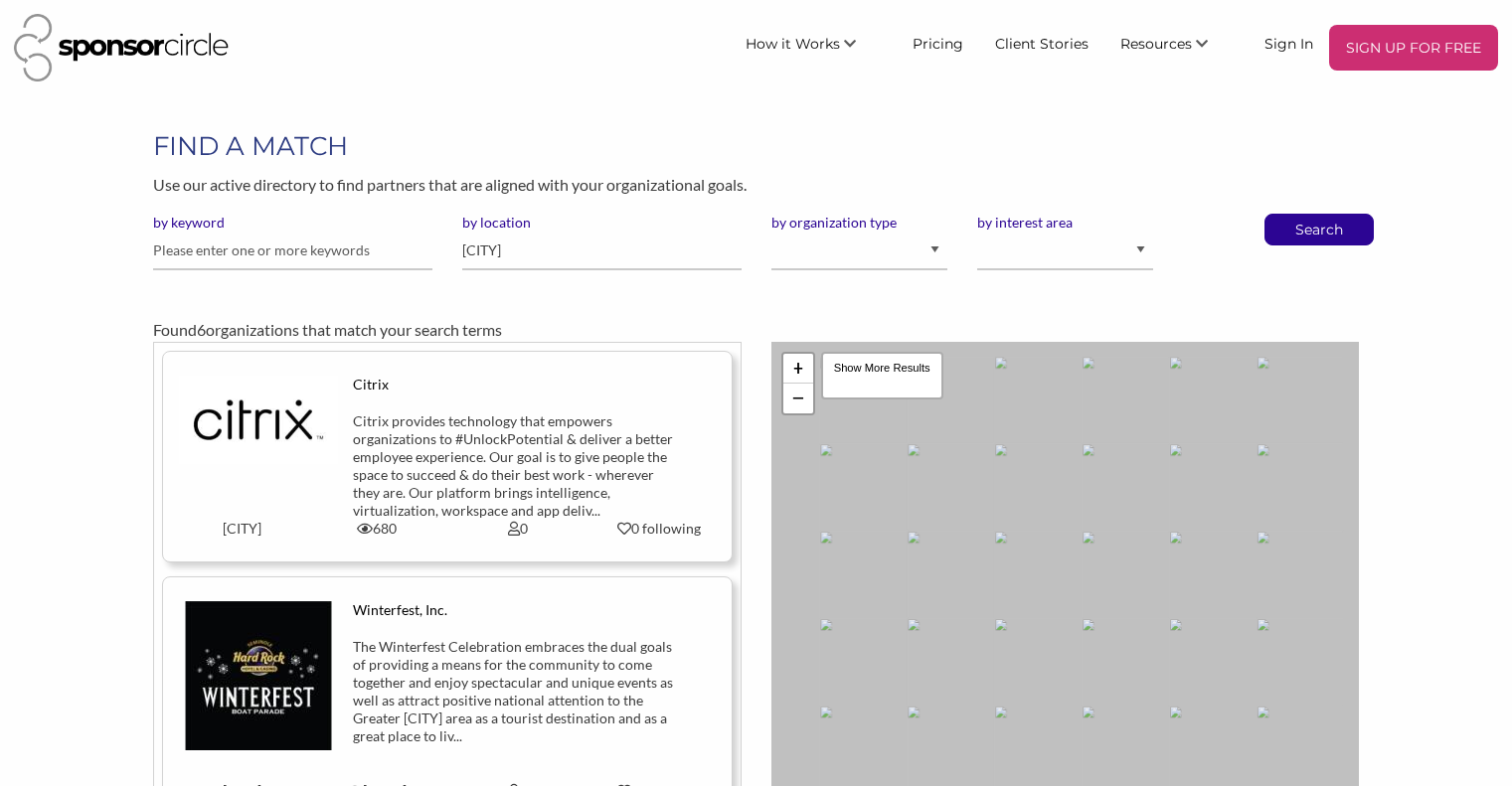 scroll, scrollTop: 0, scrollLeft: 0, axis: both 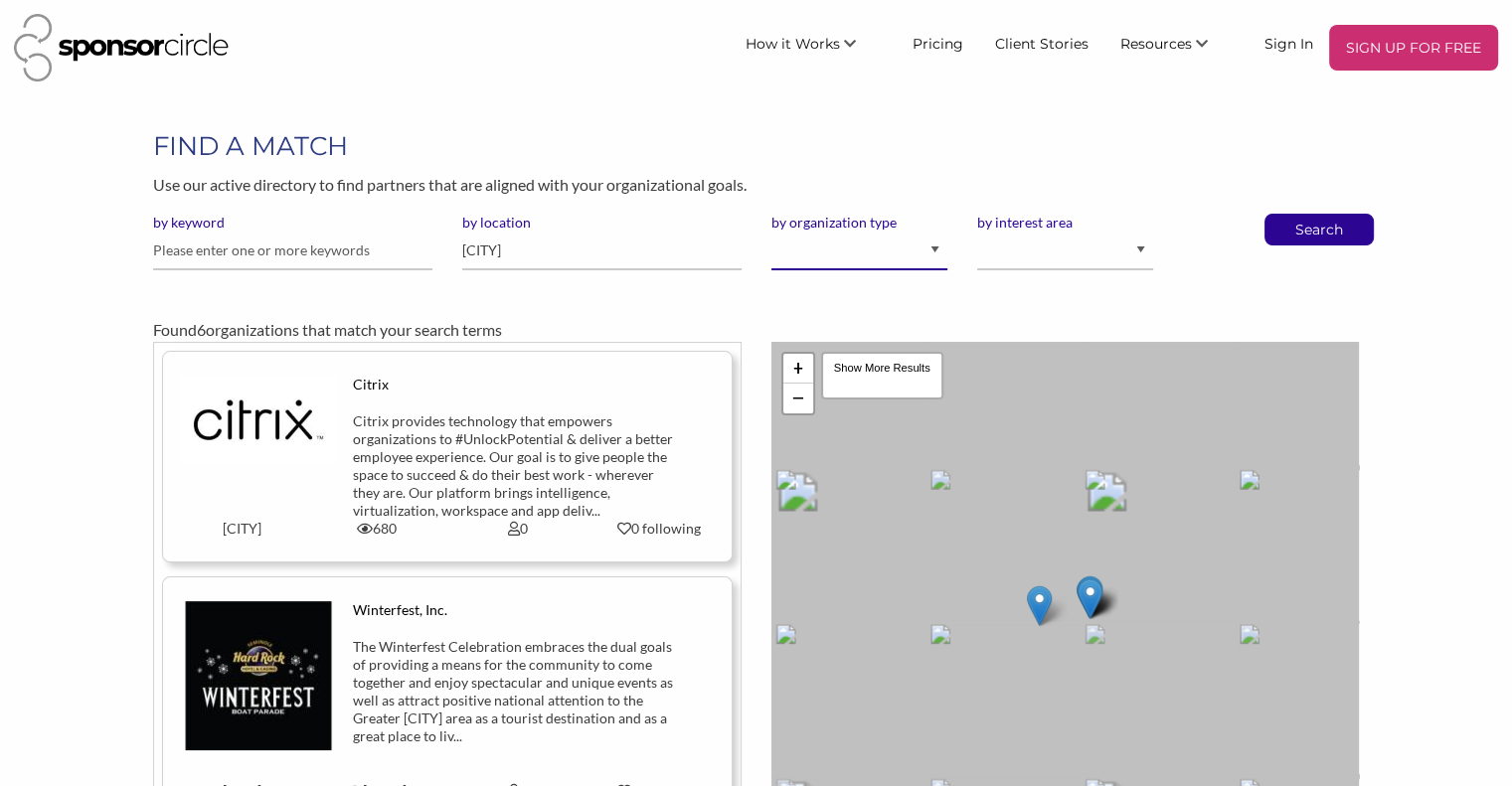 click on "I am an event organizer seeking new partnerships with suppliers, exhibitors or sponsors
I am a brand manager looking to sell to or sponsor events and sports teams
I am looking for advertising agencies
I am a content creator, athlete or celebrity looking for new partnerships" at bounding box center (859, 250) 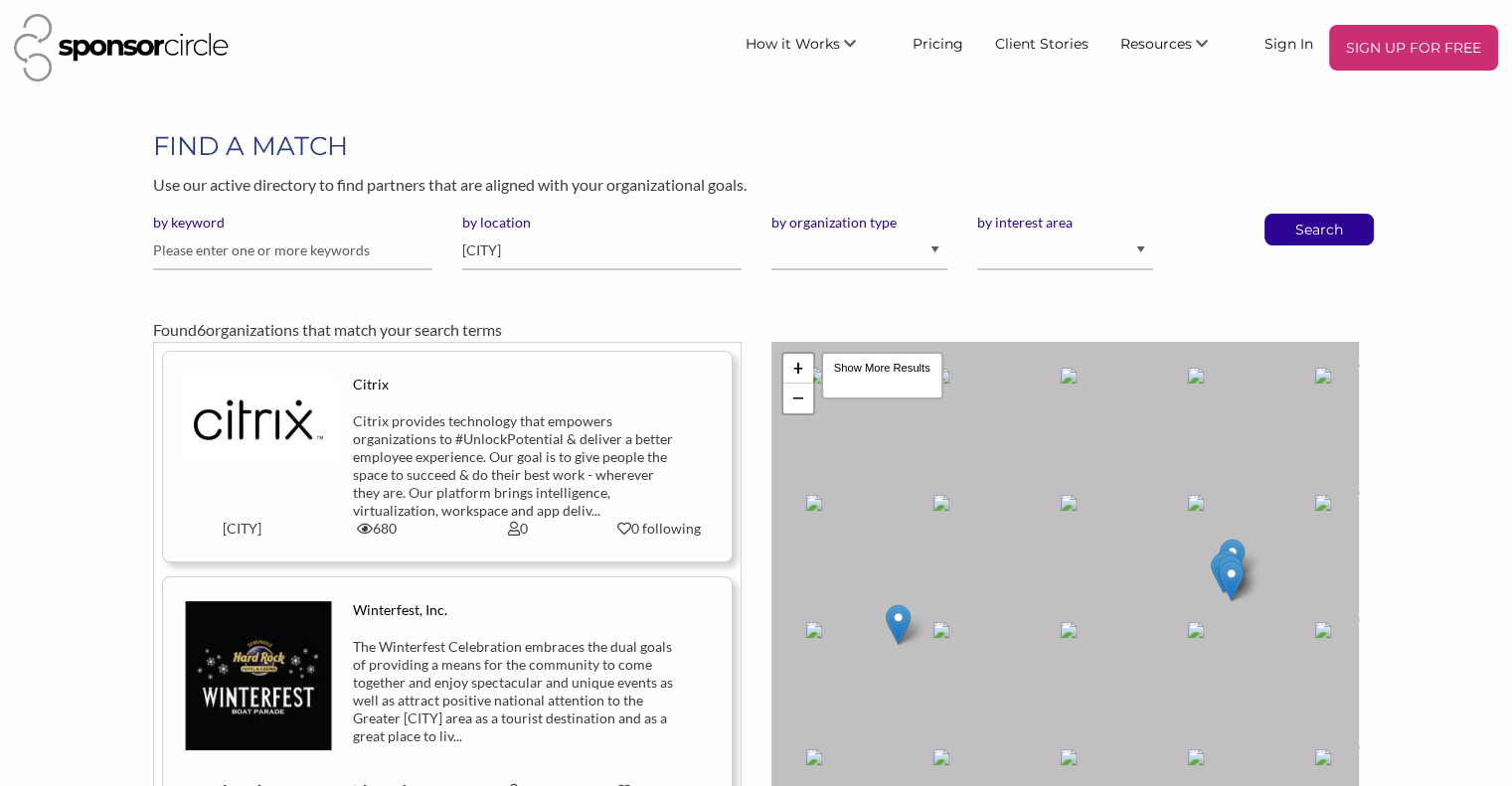 click on "FIND A MATCH" at bounding box center (756, 146) 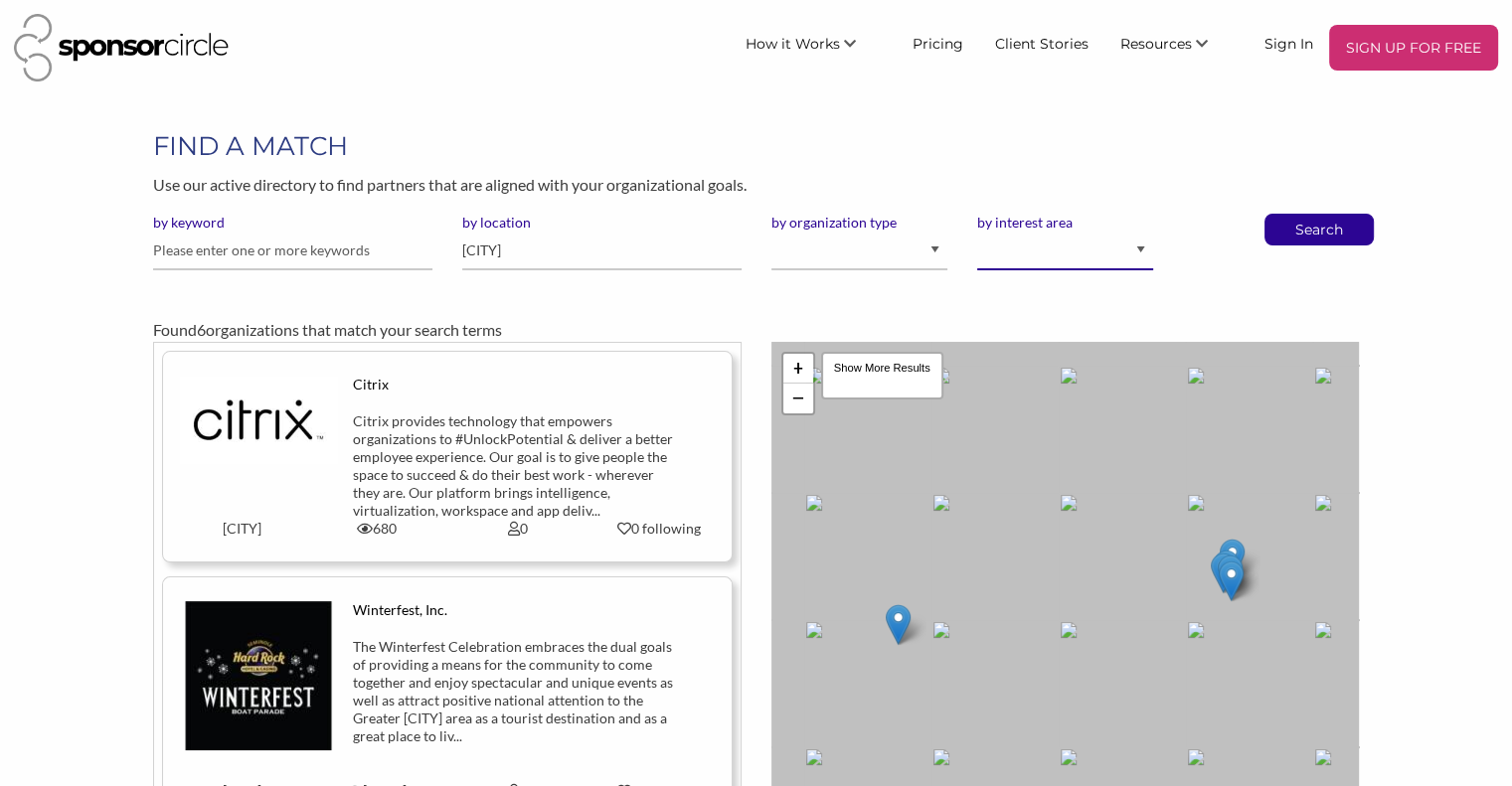 click on "Animal Welfare
Arts and Culture
Business and Entrepreneurship
Community
Diversity & Inclusion
Education
Entertainment
Environment
eSports and Gaming
Health and Wellness
International Development
Municipal and Government
Not for Profit and Social Services
Science and Innovation
Sports
Venue
Youth" at bounding box center [1065, 250] 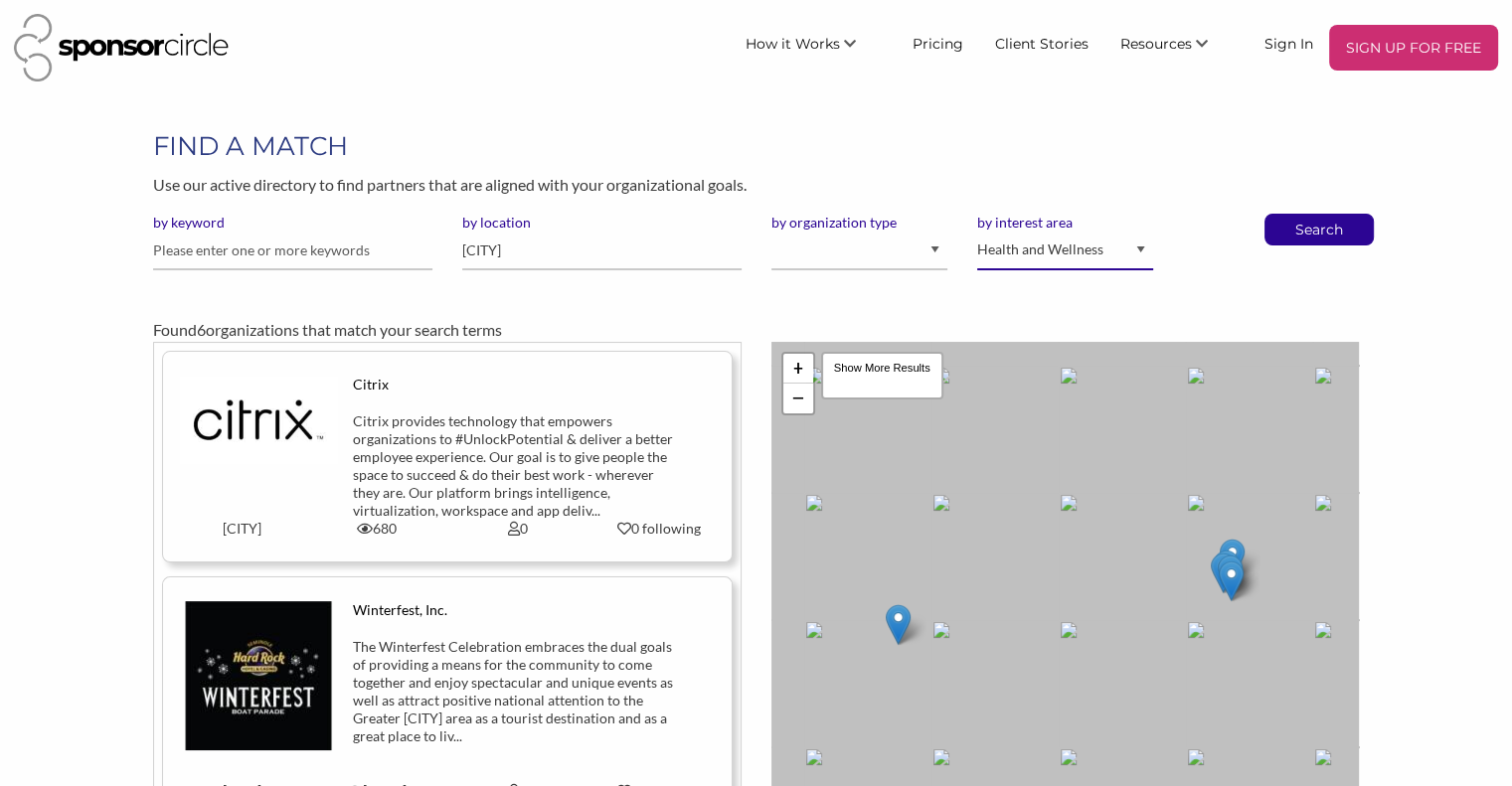 click on "Animal Welfare
Arts and Culture
Business and Entrepreneurship
Community
Diversity & Inclusion
Education
Entertainment
Environment
eSports and Gaming
Health and Wellness
International Development
Municipal and Government
Not for Profit and Social Services
Science and Innovation
Sports
Venue
Youth" at bounding box center (1065, 250) 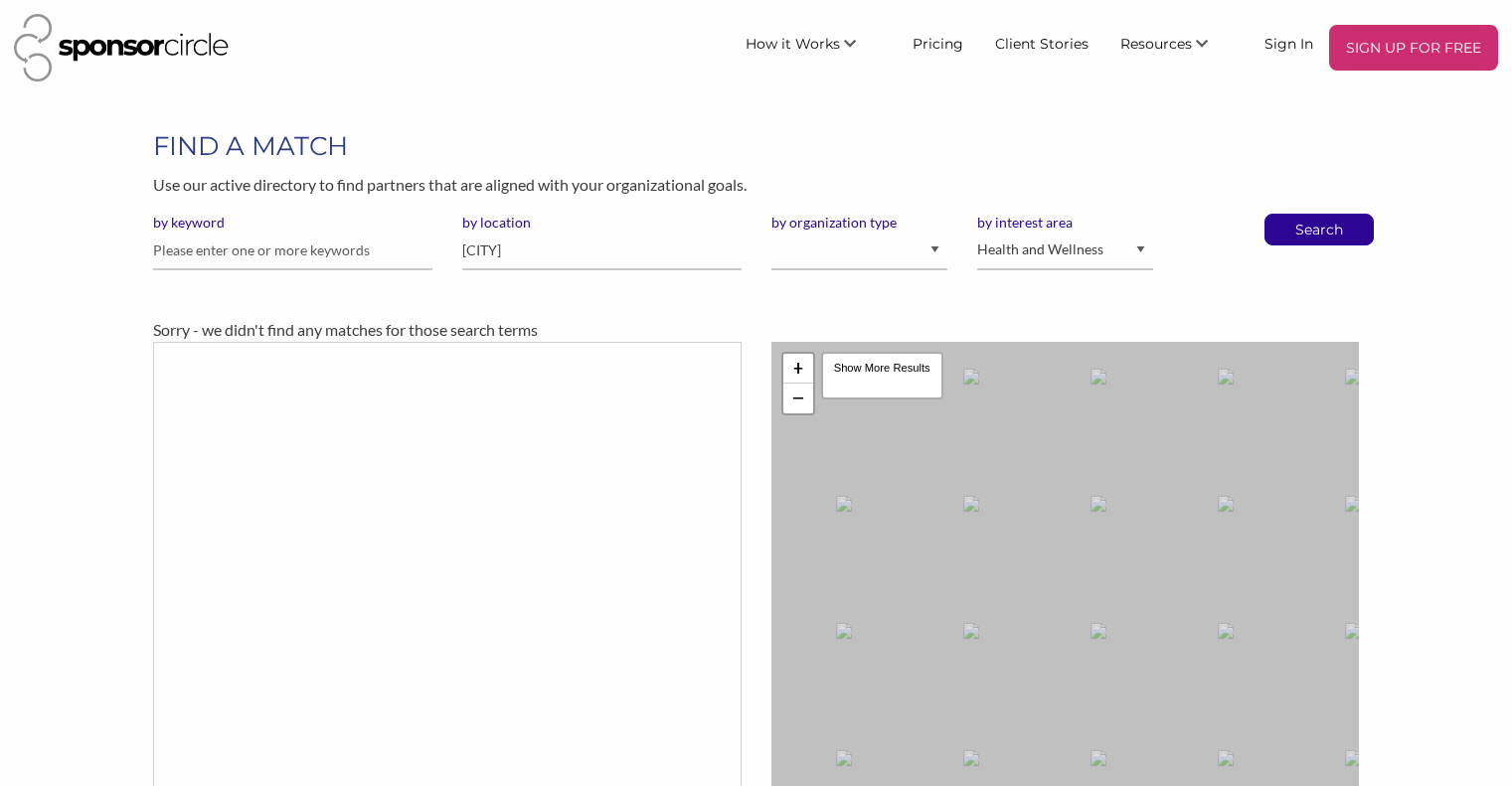 scroll, scrollTop: 0, scrollLeft: 0, axis: both 